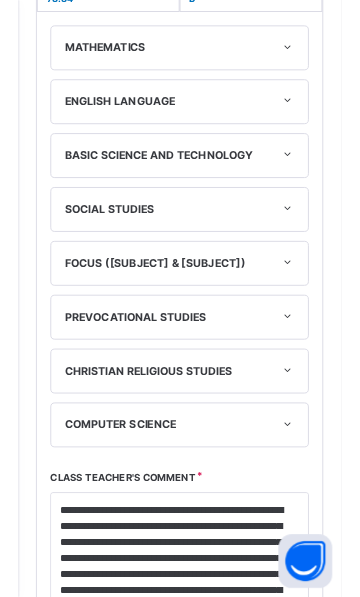 scroll, scrollTop: 551, scrollLeft: 0, axis: vertical 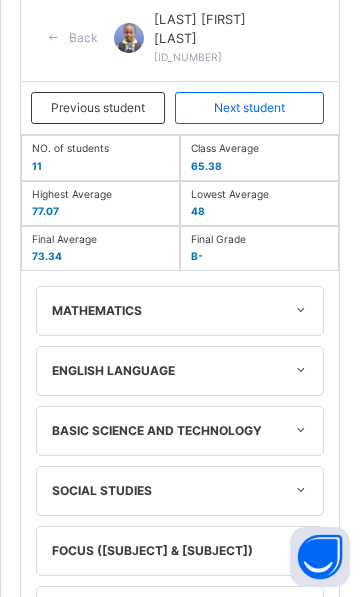 click on "Next student" at bounding box center (249, 108) 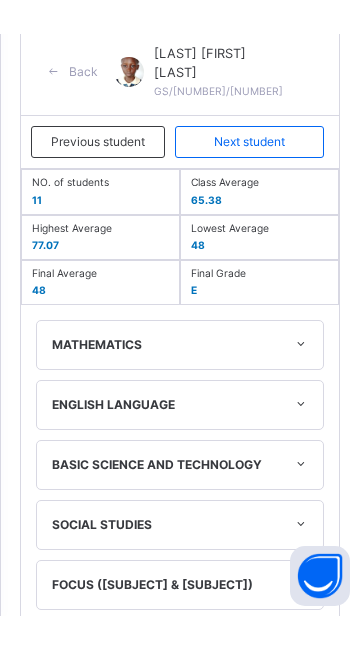 scroll, scrollTop: 815, scrollLeft: 0, axis: vertical 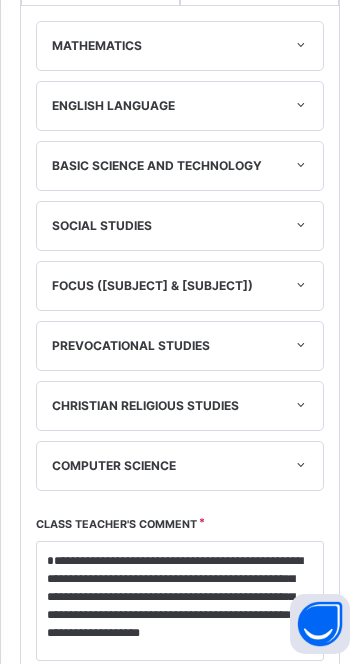 click on "CHRISTIAN RELIGIOUS STUDIES" at bounding box center [180, 407] 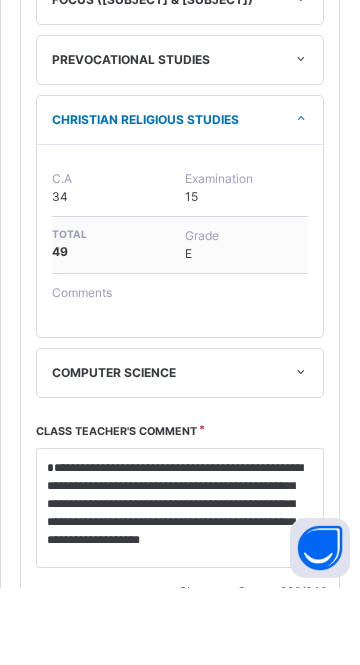 scroll, scrollTop: 1084, scrollLeft: 0, axis: vertical 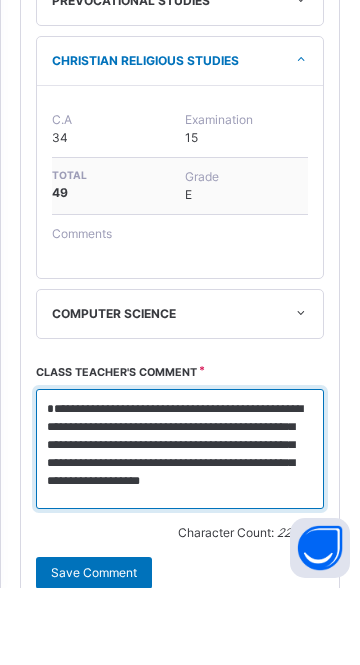 click on "**********" at bounding box center (180, 526) 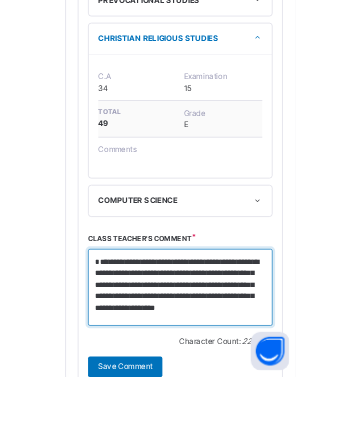 scroll, scrollTop: 1263, scrollLeft: 0, axis: vertical 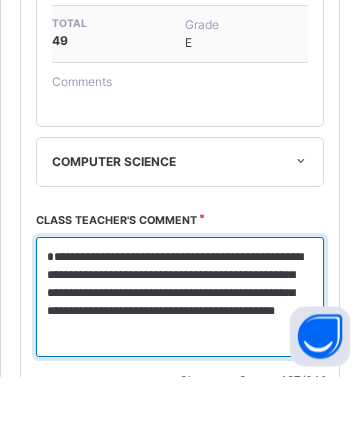 click on "**********" at bounding box center [180, 347] 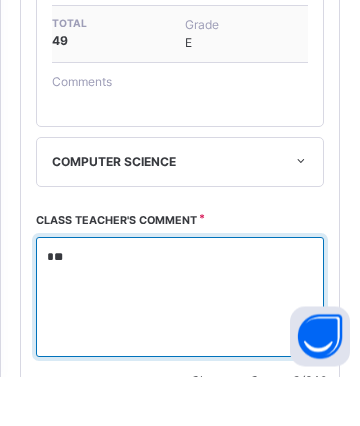 type on "*" 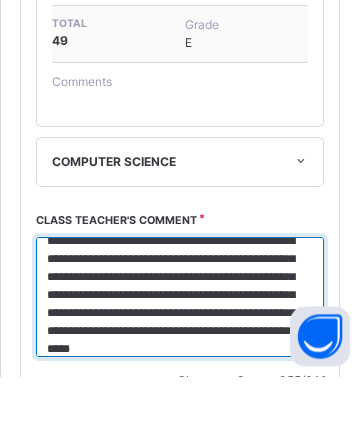 scroll, scrollTop: 52, scrollLeft: 0, axis: vertical 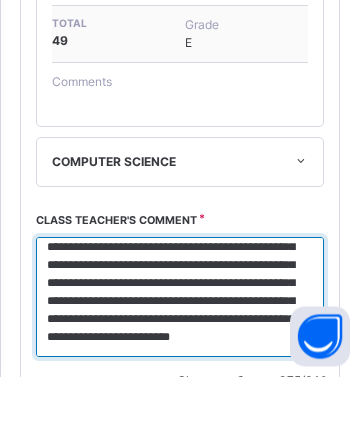click on "**********" at bounding box center (180, 347) 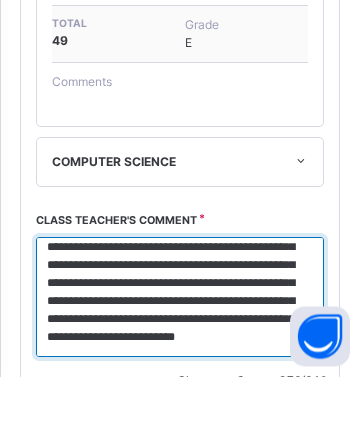 click on "**********" at bounding box center (180, 347) 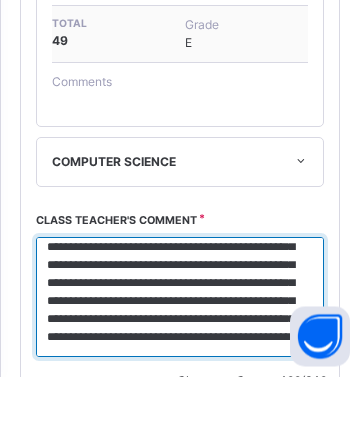 scroll, scrollTop: 70, scrollLeft: 0, axis: vertical 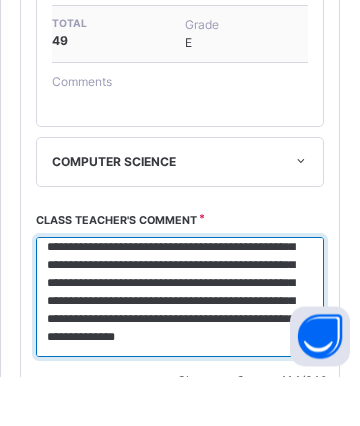 click on "**********" at bounding box center (180, 347) 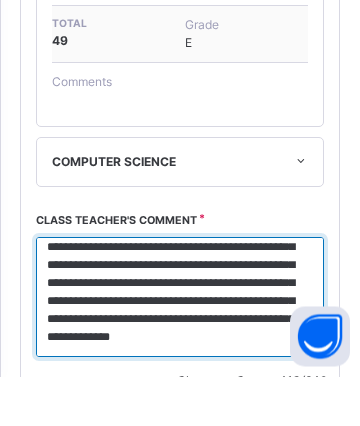 click on "**********" at bounding box center (180, 347) 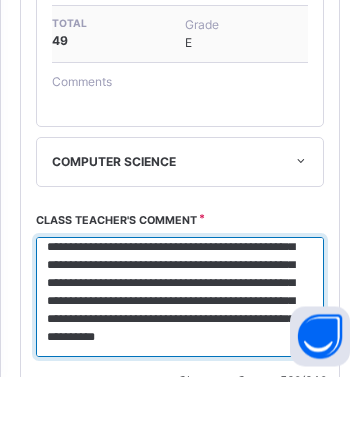 scroll, scrollTop: 136, scrollLeft: 0, axis: vertical 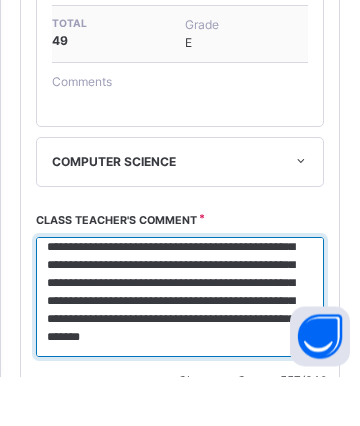 click on "**********" at bounding box center (180, 347) 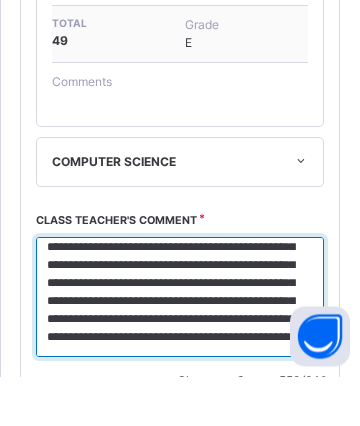 click on "**********" at bounding box center (180, 347) 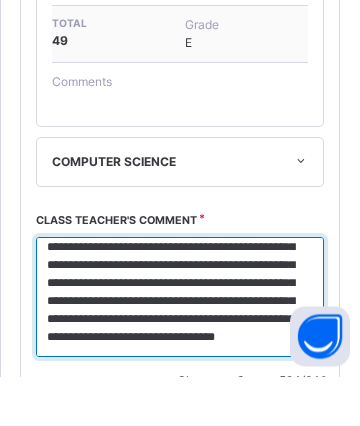 scroll, scrollTop: 154, scrollLeft: 0, axis: vertical 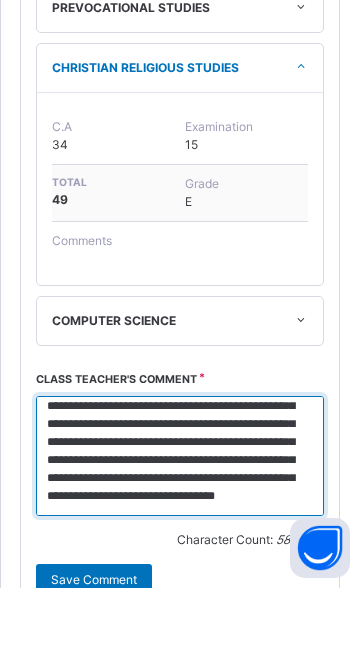 type on "**********" 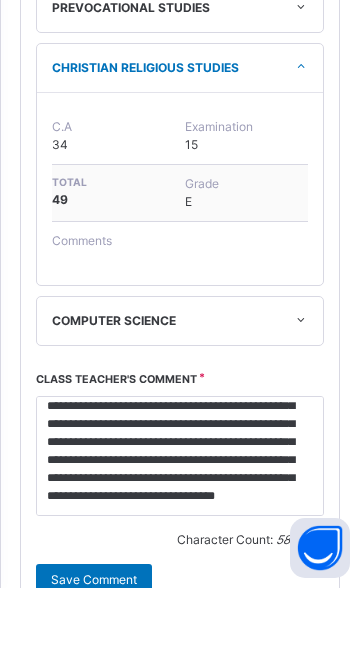 click on "Save Comment" at bounding box center [94, 657] 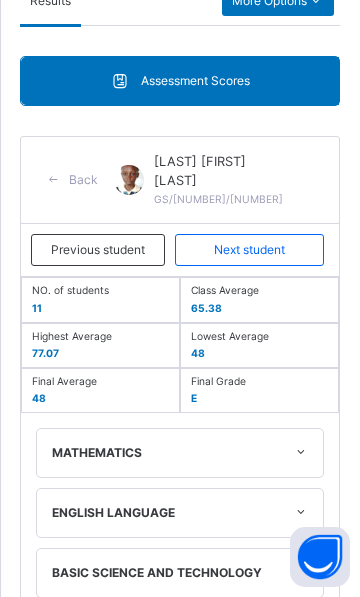 scroll, scrollTop: 326, scrollLeft: 0, axis: vertical 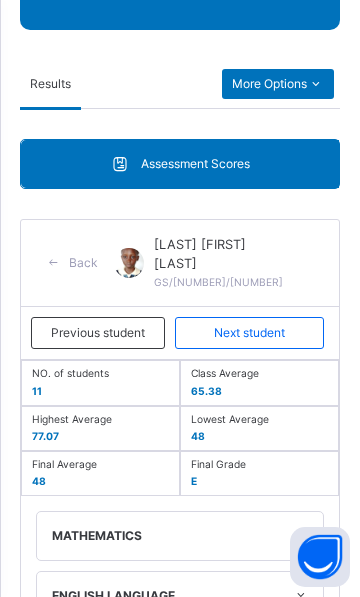 click on "Next student" at bounding box center (249, 333) 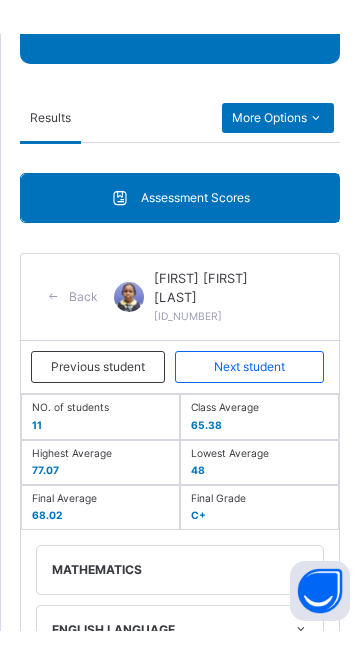 scroll, scrollTop: 815, scrollLeft: 0, axis: vertical 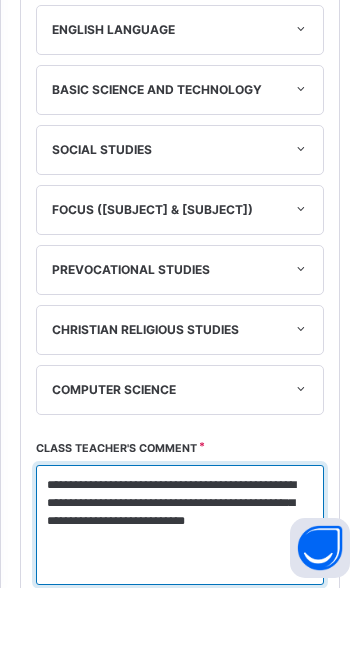 click on "**********" at bounding box center [180, 602] 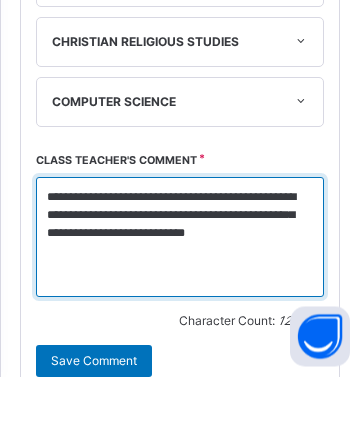 scroll, scrollTop: 1148, scrollLeft: 0, axis: vertical 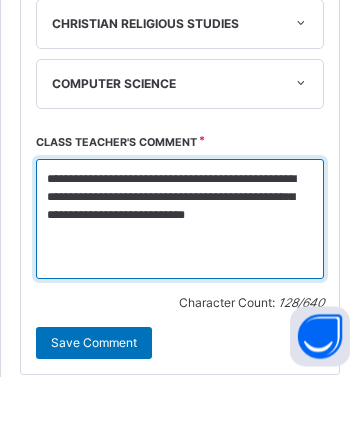 click on "**********" at bounding box center (180, 269) 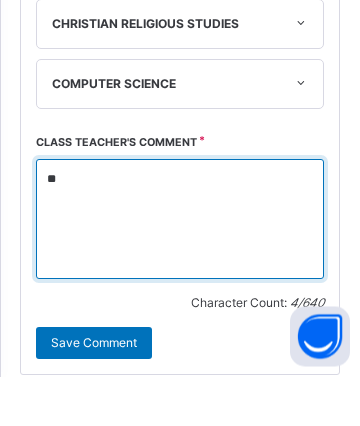 type on "*" 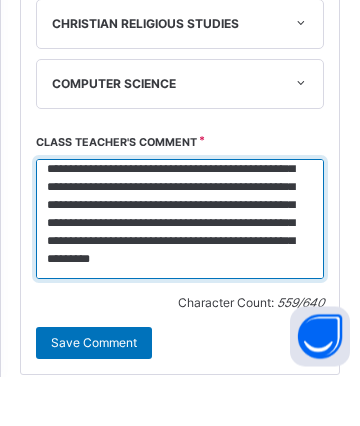 scroll, scrollTop: 142, scrollLeft: 0, axis: vertical 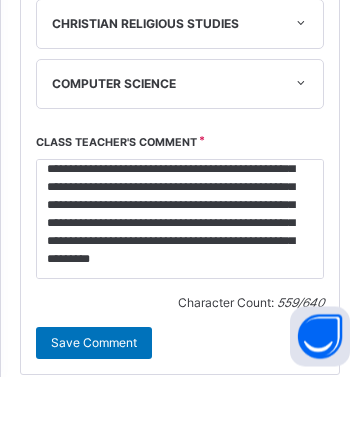 click on "Save Comment" at bounding box center (94, 393) 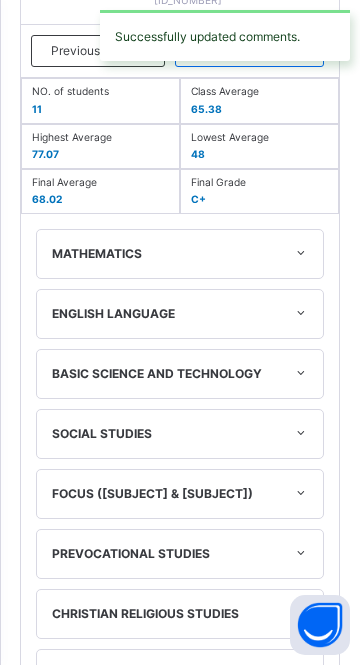 scroll, scrollTop: 576, scrollLeft: 0, axis: vertical 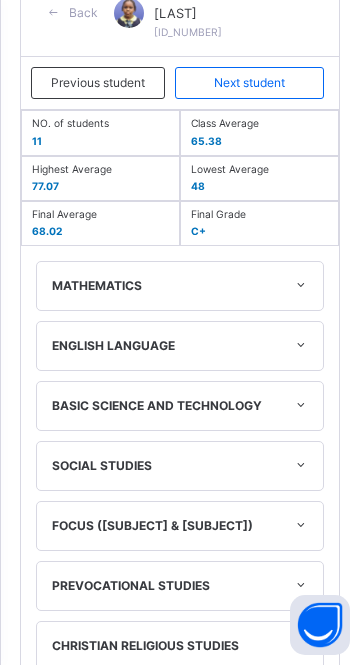 click on "**********" at bounding box center (180, 841) 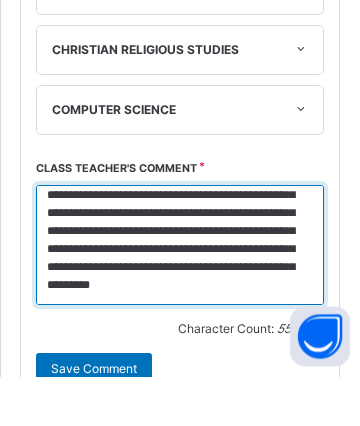 scroll, scrollTop: 1131, scrollLeft: 0, axis: vertical 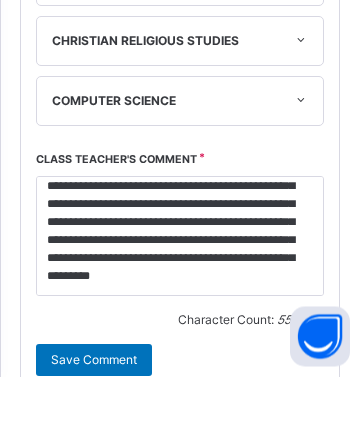 click on "Save Comment" at bounding box center [94, 410] 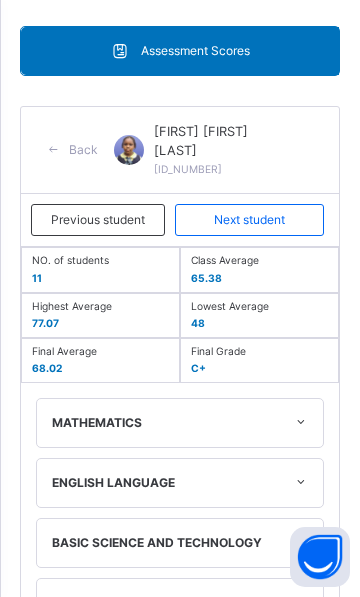 scroll, scrollTop: 435, scrollLeft: 0, axis: vertical 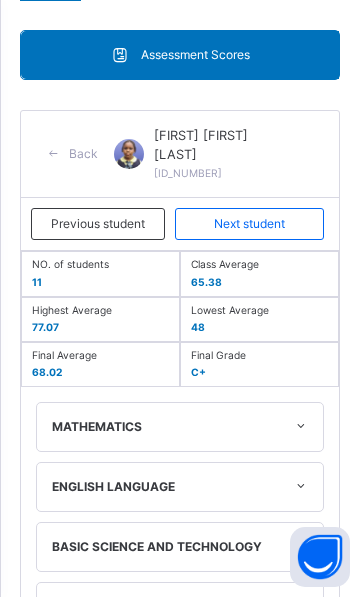 click on "Next student" at bounding box center [249, 224] 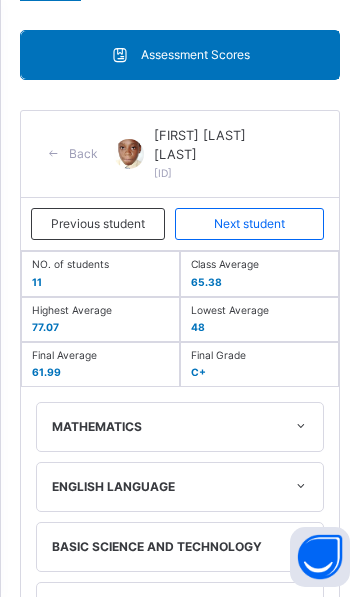 click on "**********" at bounding box center (180, 982) 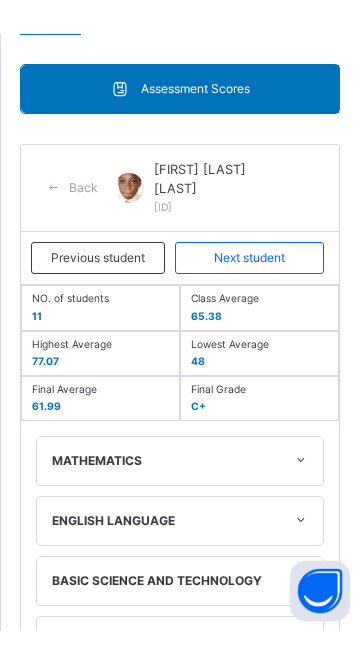 scroll, scrollTop: 815, scrollLeft: 0, axis: vertical 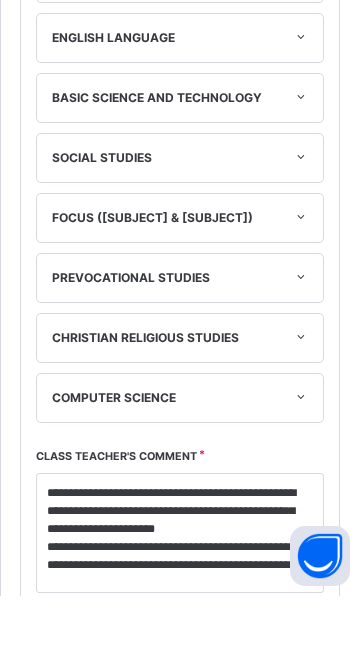 click on "FOCUS ([SUBJECT] & [SUBJECT])" at bounding box center [180, 287] 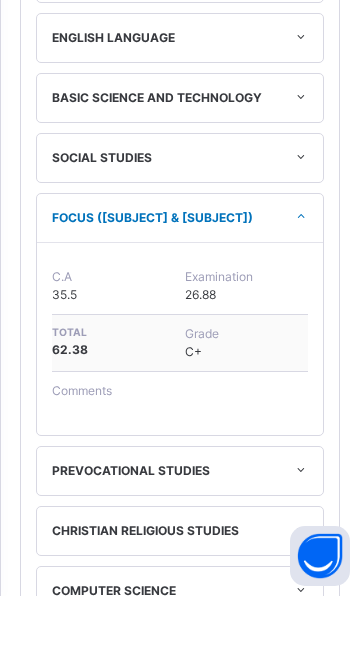 click on "**********" at bounding box center (180, 795) 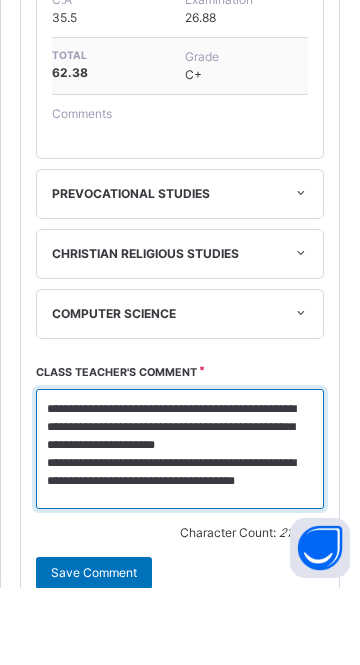 scroll, scrollTop: 0, scrollLeft: 0, axis: both 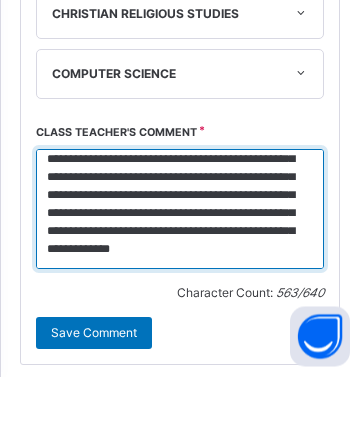 type on "**********" 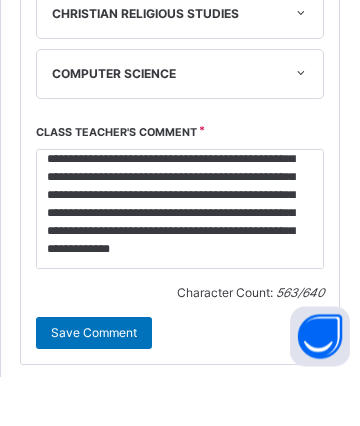click on "Save Comment" at bounding box center [94, 383] 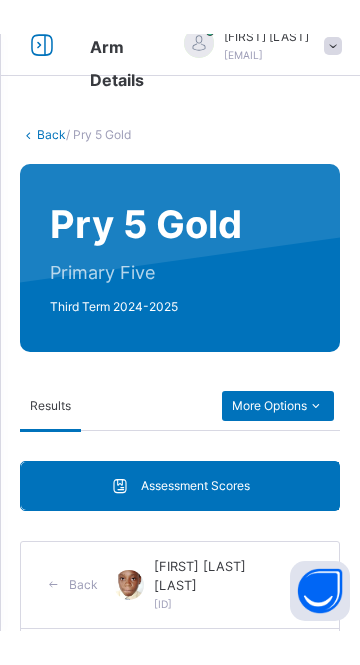 scroll, scrollTop: 0, scrollLeft: 0, axis: both 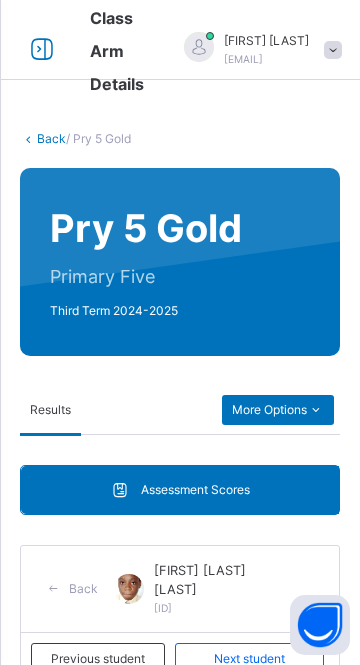 click on "Next student" at bounding box center (249, 659) 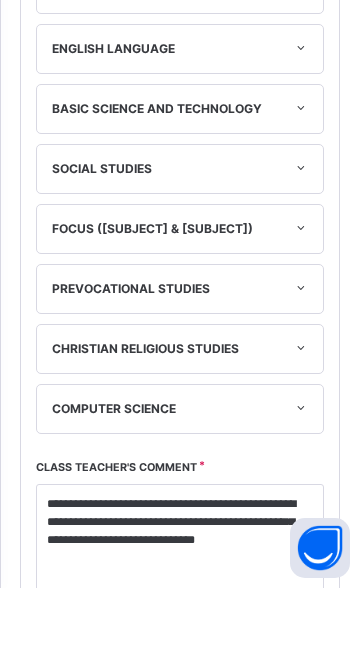 scroll, scrollTop: 872, scrollLeft: 0, axis: vertical 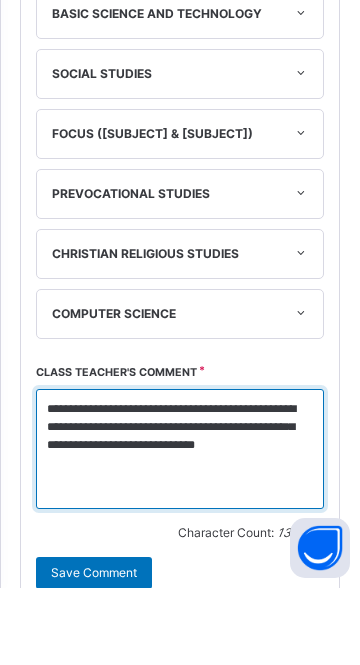 click on "**********" at bounding box center [180, 526] 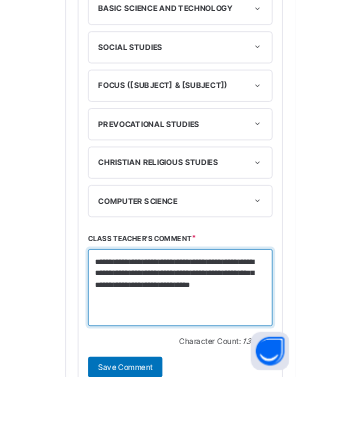 scroll, scrollTop: 1139, scrollLeft: 0, axis: vertical 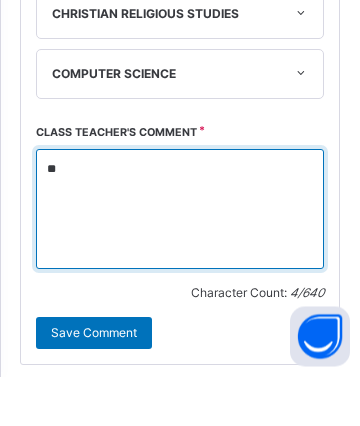 type on "*" 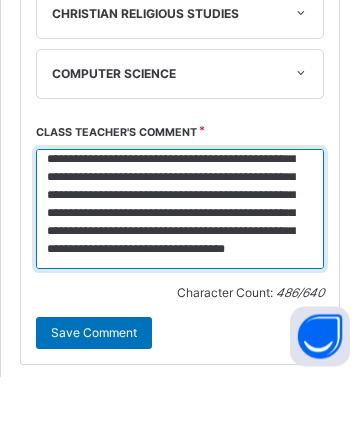 scroll, scrollTop: 106, scrollLeft: 0, axis: vertical 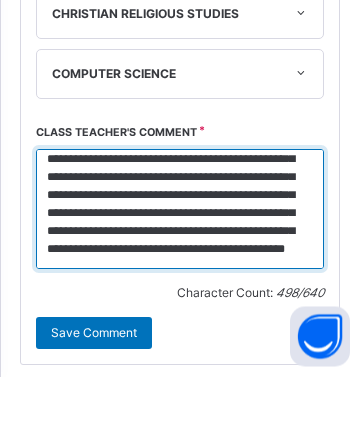 type on "**********" 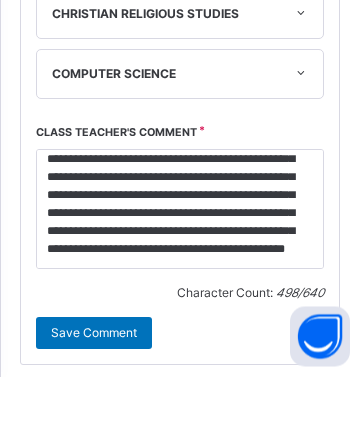 click on "Save Comment" at bounding box center [94, 383] 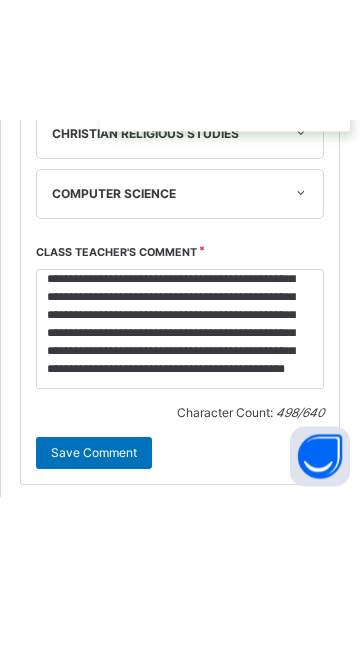 scroll, scrollTop: 774, scrollLeft: 0, axis: vertical 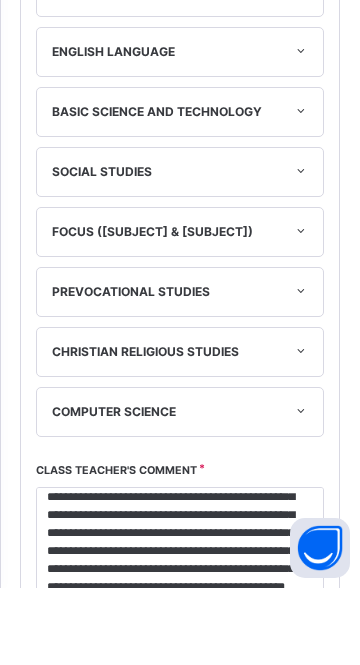 click on "Save Comment" at bounding box center (94, 748) 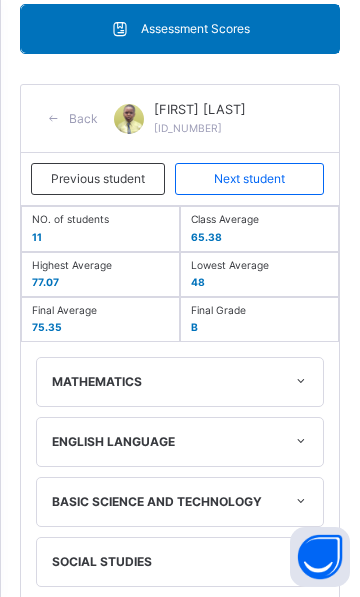 scroll, scrollTop: 458, scrollLeft: 0, axis: vertical 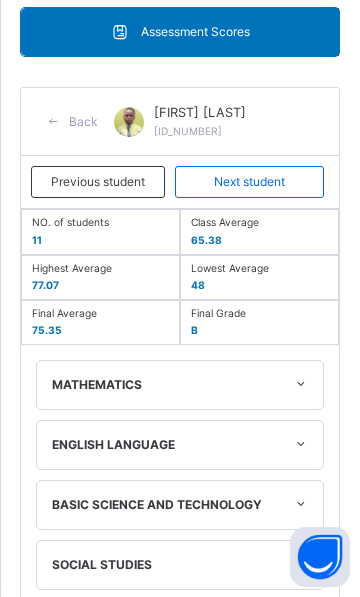 click on "Next student" at bounding box center (249, 182) 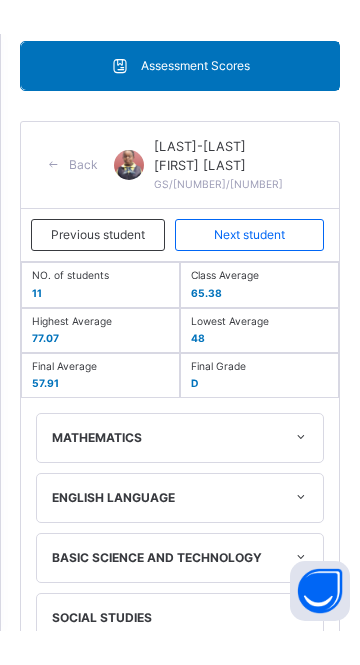 scroll, scrollTop: 868, scrollLeft: 0, axis: vertical 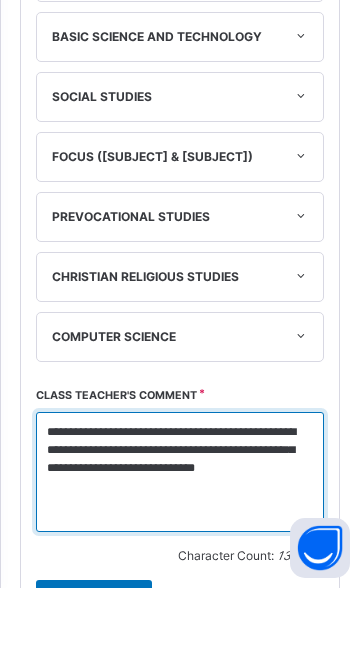 click on "**********" at bounding box center (180, 549) 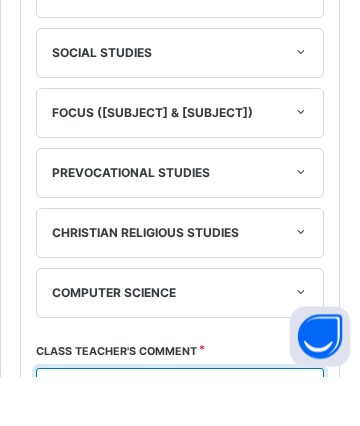 scroll, scrollTop: 1154, scrollLeft: 0, axis: vertical 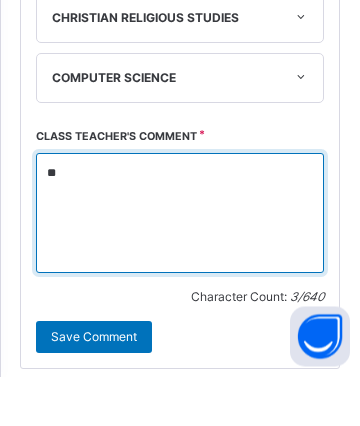type on "*" 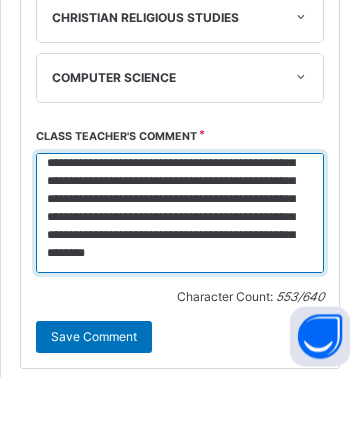 scroll, scrollTop: 142, scrollLeft: 0, axis: vertical 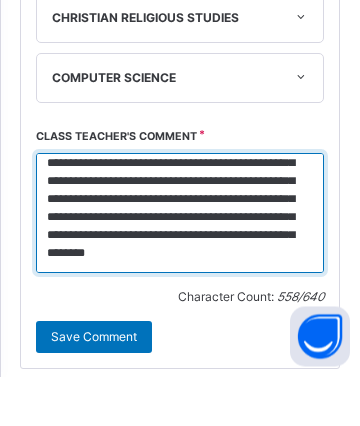 type on "**********" 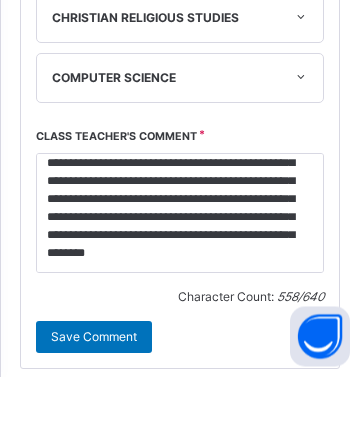 click on "Save Comment" at bounding box center (94, 387) 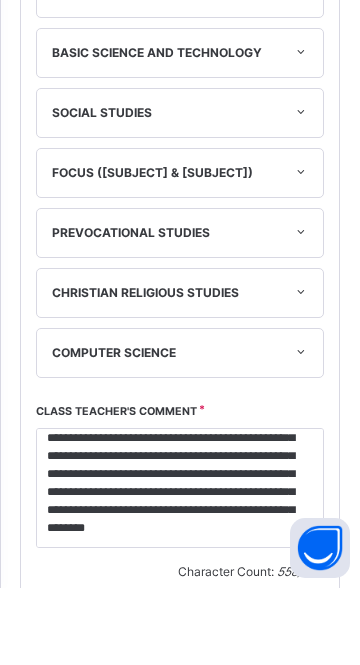 scroll, scrollTop: 859, scrollLeft: 0, axis: vertical 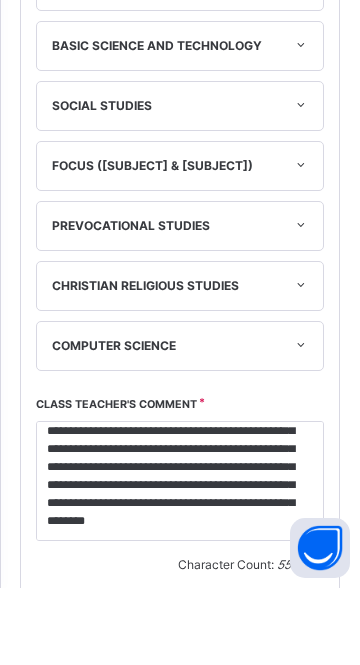 click on "Save Comment" at bounding box center [94, 682] 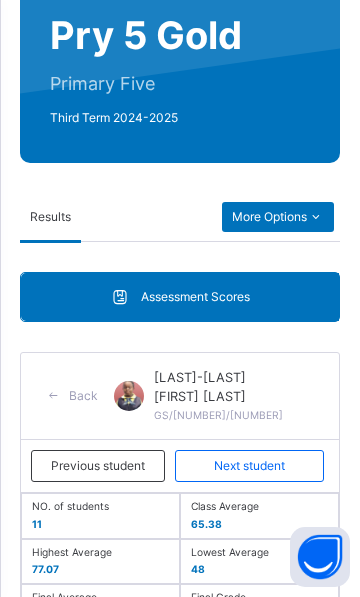 scroll, scrollTop: 191, scrollLeft: 0, axis: vertical 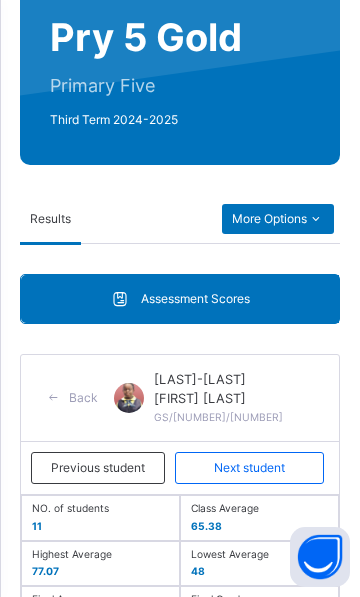 click on "Next student" at bounding box center (249, 468) 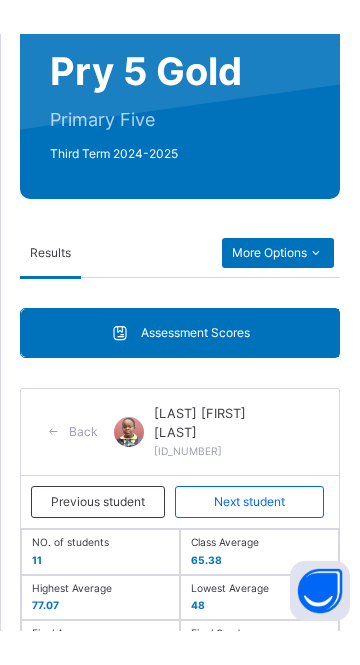 scroll, scrollTop: 910, scrollLeft: 0, axis: vertical 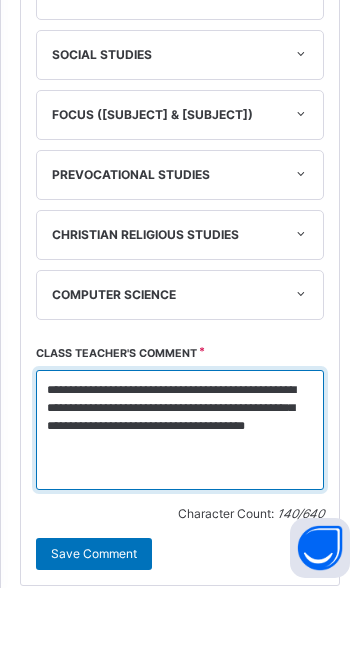 click on "**********" at bounding box center (180, 507) 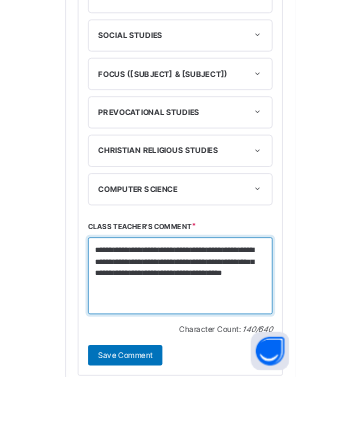 scroll, scrollTop: 1035, scrollLeft: 0, axis: vertical 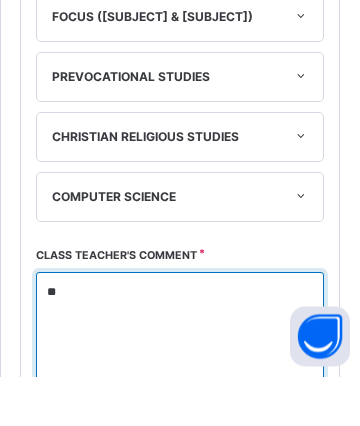 type on "*" 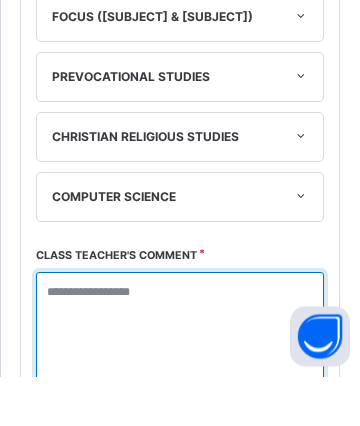 type on "*" 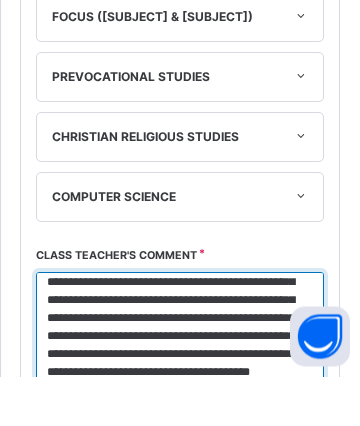 scroll, scrollTop: 52, scrollLeft: 0, axis: vertical 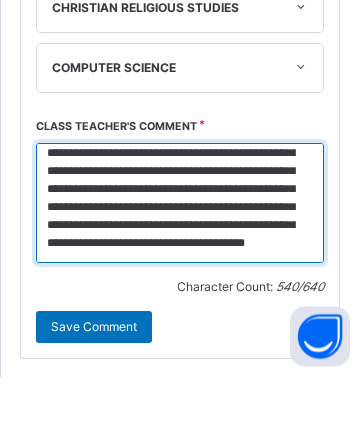 type on "**********" 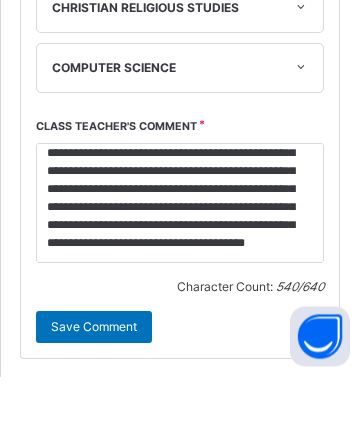 click on "Save Comment" at bounding box center (94, 377) 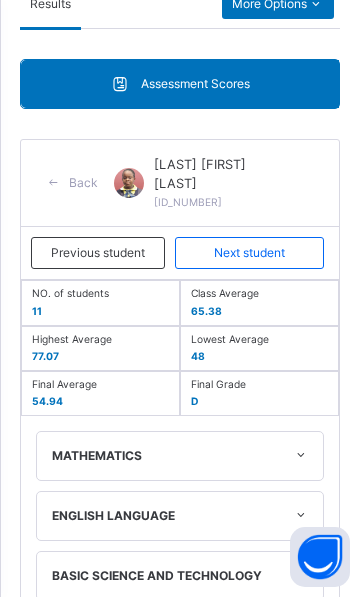 scroll, scrollTop: 402, scrollLeft: 0, axis: vertical 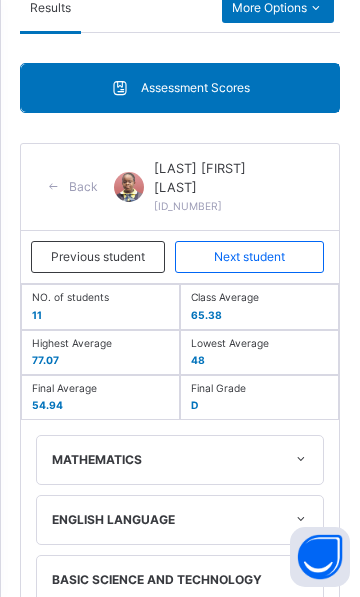 click on "Next student" at bounding box center [249, 257] 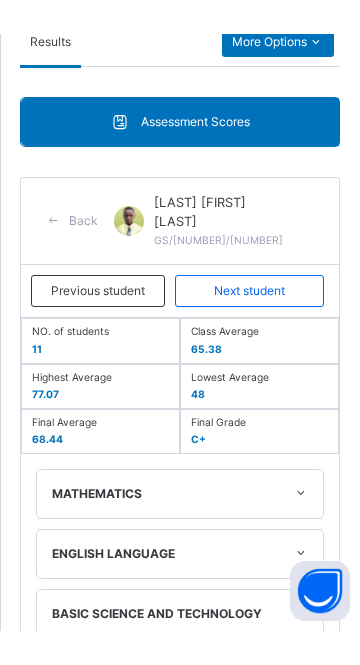 scroll, scrollTop: 815, scrollLeft: 0, axis: vertical 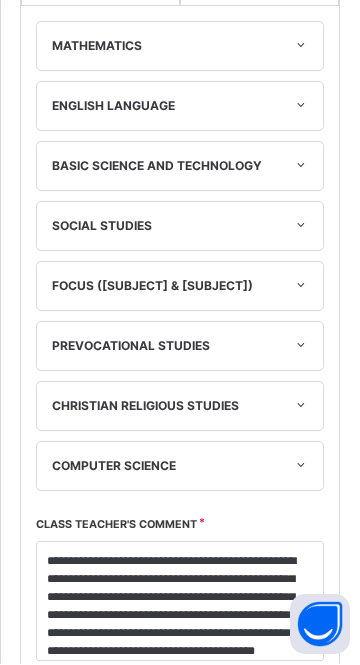 click on "CHRISTIAN RELIGIOUS STUDIES" at bounding box center [180, 407] 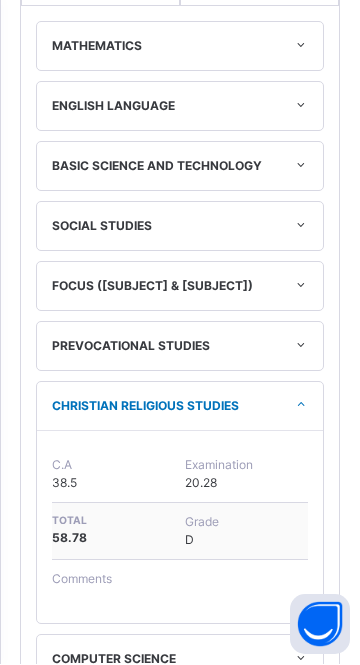 scroll, scrollTop: 1084, scrollLeft: 0, axis: vertical 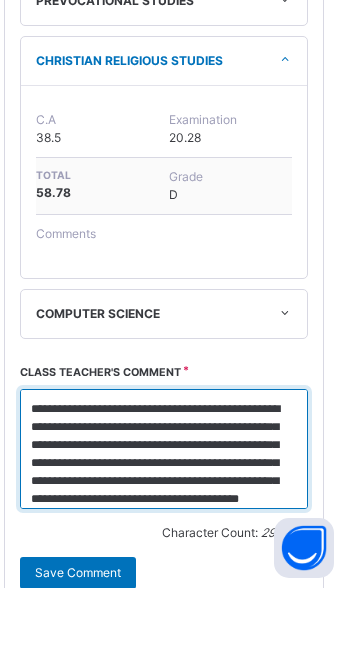 click on "**********" at bounding box center [180, 526] 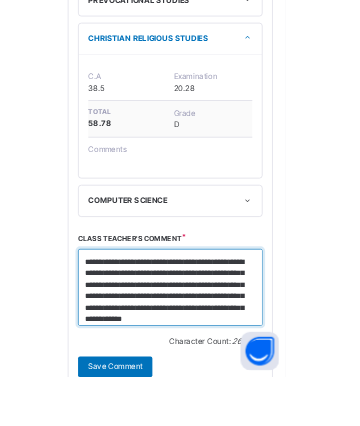 scroll, scrollTop: 1351, scrollLeft: 0, axis: vertical 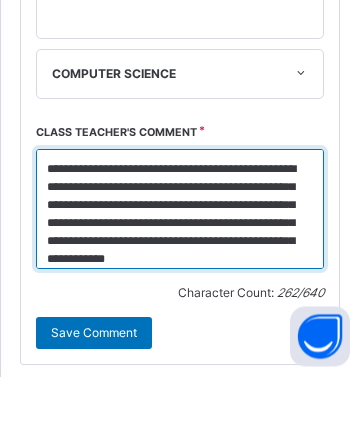 click on "**********" at bounding box center (180, 259) 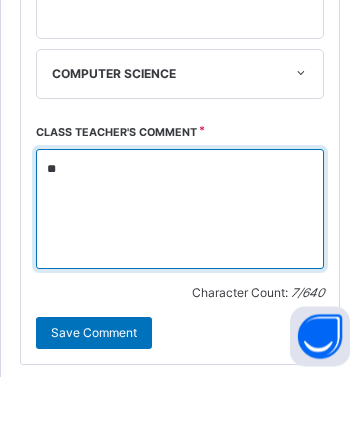 type on "*" 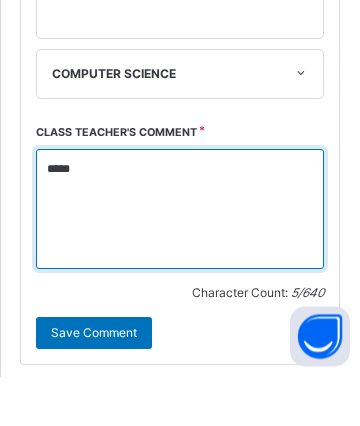type on "******" 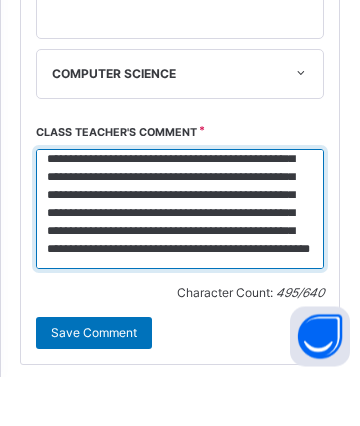 scroll, scrollTop: 106, scrollLeft: 0, axis: vertical 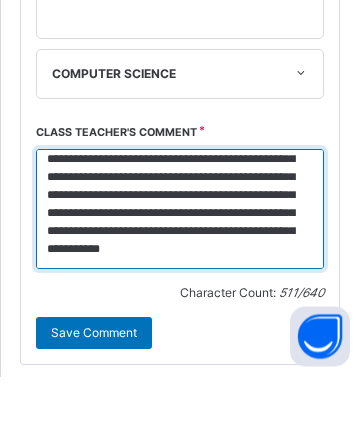 type on "**********" 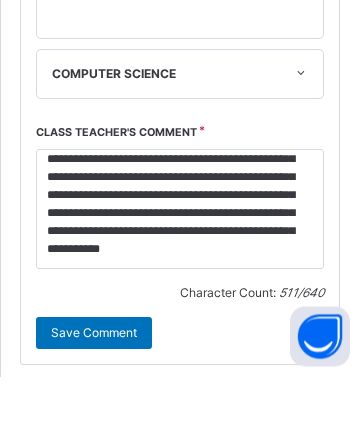 click on "Save Comment" at bounding box center [94, 383] 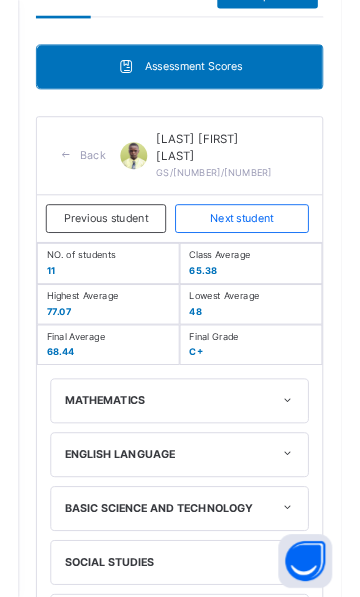 scroll, scrollTop: 334, scrollLeft: 0, axis: vertical 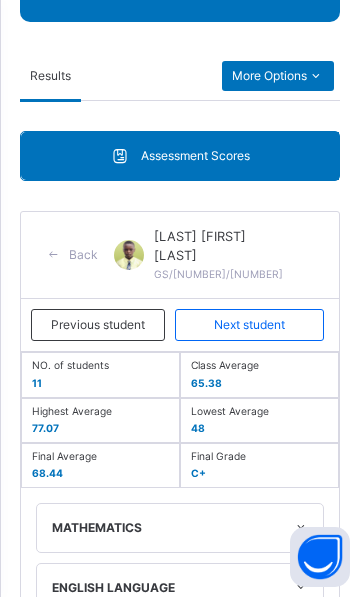 click on "Next student" at bounding box center [249, 325] 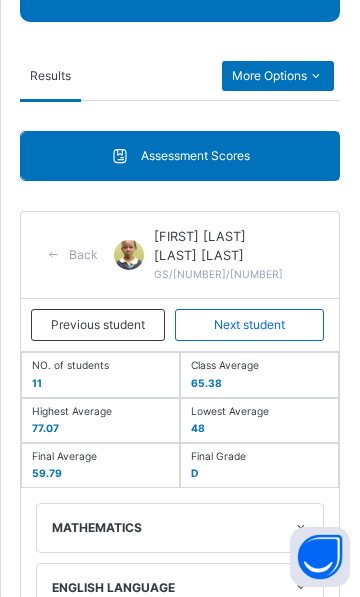 click on "Next student" at bounding box center (249, 325) 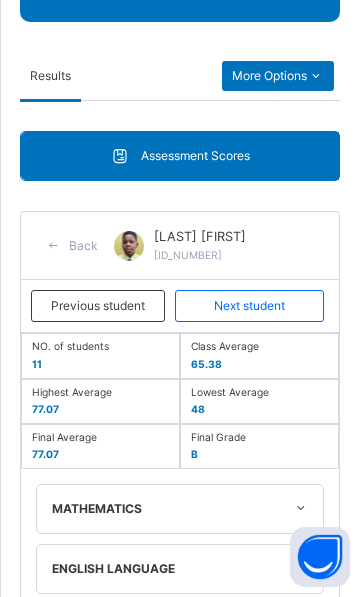 click on "Previous student" at bounding box center [98, 306] 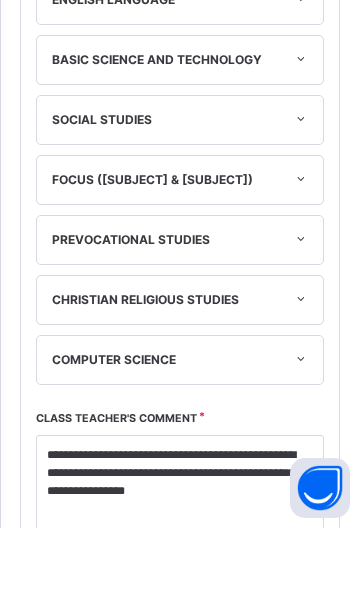 scroll, scrollTop: 884, scrollLeft: 0, axis: vertical 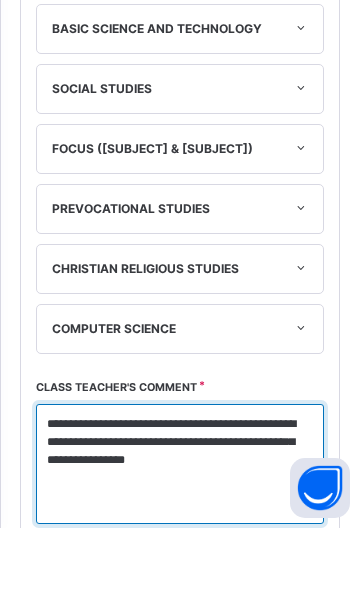 click on "**********" at bounding box center [180, 533] 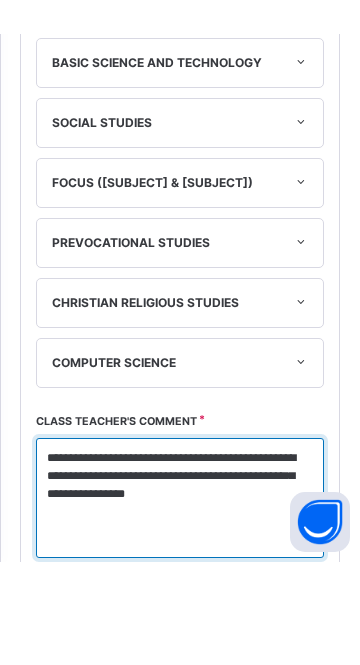 scroll, scrollTop: 890, scrollLeft: 0, axis: vertical 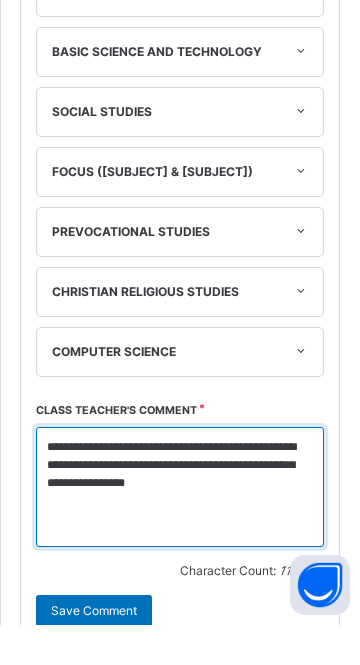 click on "**********" at bounding box center (180, 527) 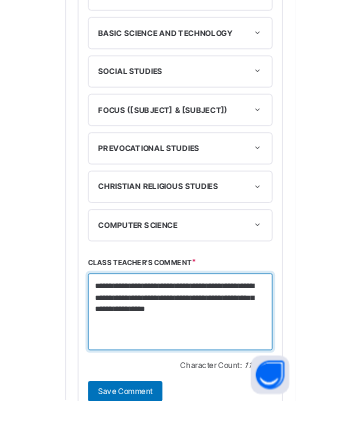 scroll, scrollTop: 1090, scrollLeft: 0, axis: vertical 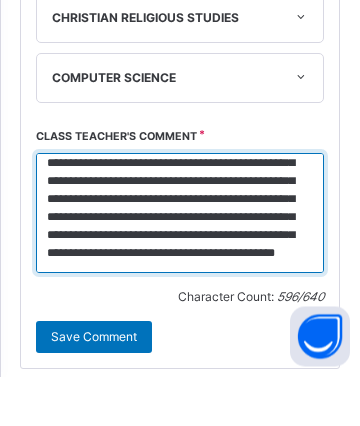 type on "**********" 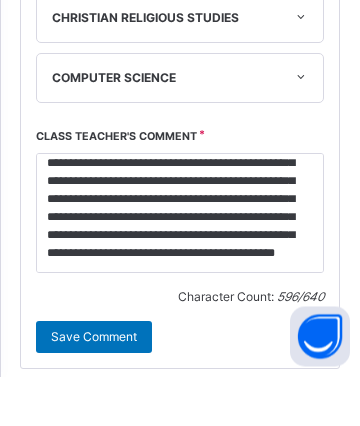 click on "Save Comment" at bounding box center (94, 387) 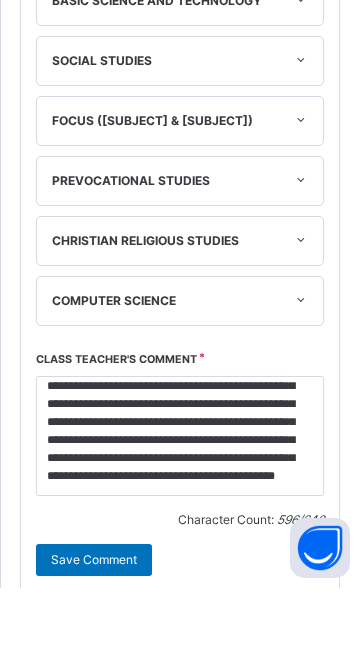 scroll, scrollTop: 910, scrollLeft: 0, axis: vertical 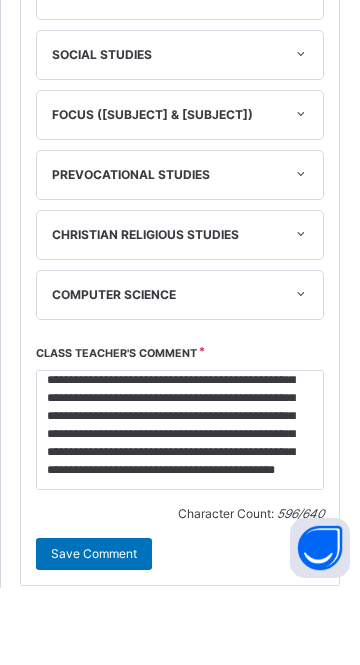click on "Save Comment" at bounding box center [94, 631] 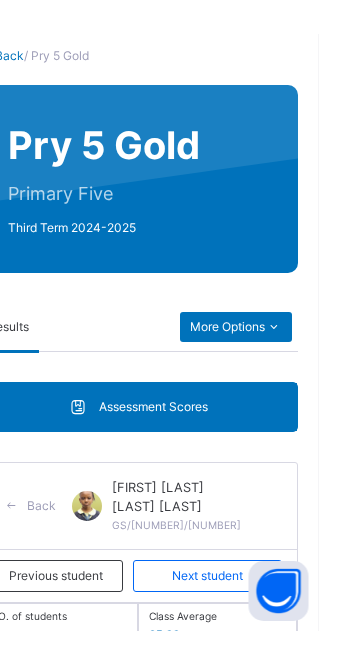 scroll, scrollTop: 896, scrollLeft: 0, axis: vertical 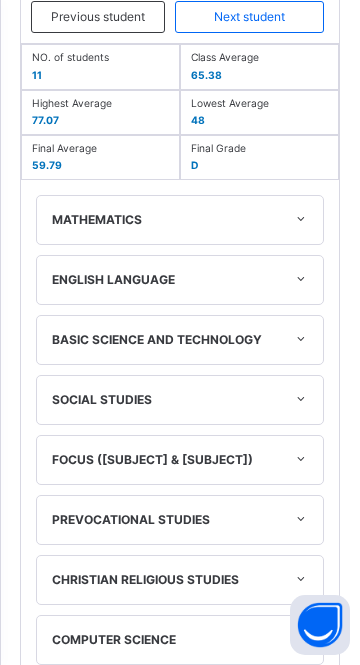 click on "Next student" at bounding box center (249, 17) 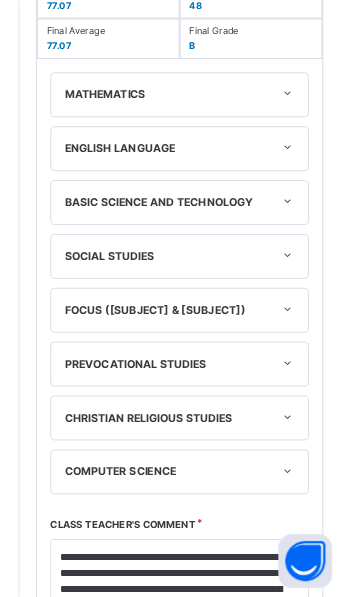 scroll, scrollTop: 328, scrollLeft: 0, axis: vertical 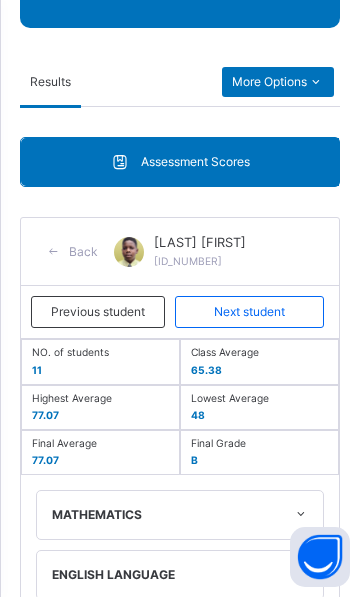 click at bounding box center [315, 82] 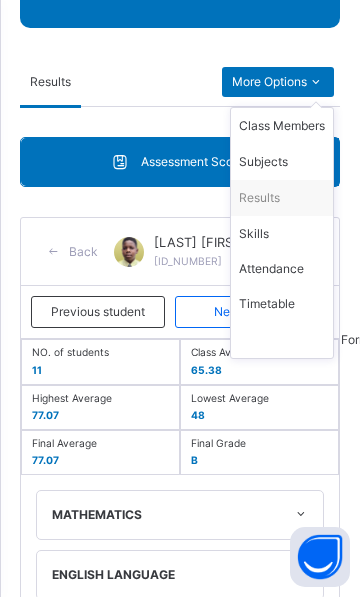 click on "Skills" at bounding box center [282, 234] 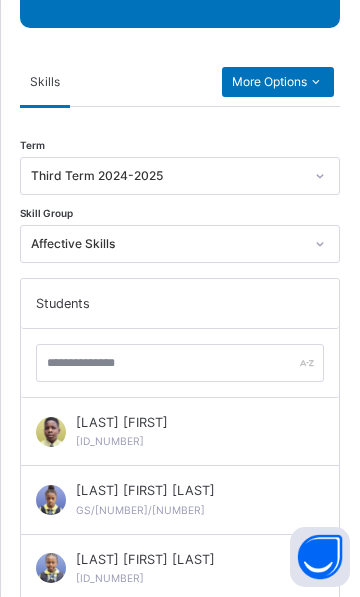 click on "[FIRST] [LAST]  [ID_NUMBER]" at bounding box center (180, 432) 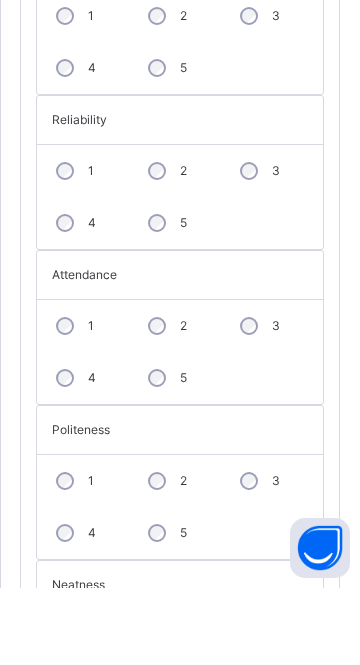 scroll, scrollTop: 251, scrollLeft: 0, axis: vertical 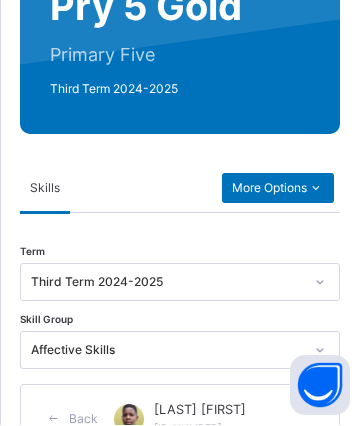 click on "[TERM] [TERM] [YEAR]-[YEAR] Skill Group Affective Skills   Back   [FIRST] [LAST]  [ID_NUMBER]   Previous student   Next student Punctuality 1 2 3 4 5 Reliability 1 2 3 4 5 Attendance 1 2 3 4 5 Politeness 1 2 3 4 5 Neatness 1 2 3 4 5 Attentiveness 1 2 3 4 5 Self-control 1 2 3 4 5 Honesty 1 2 3 4 5 Relationship with students 1 2 3 4 5 Sense of Responsibility  1 2 3 4 5 Obedience  1 2 3 4 5 Save Skill" at bounding box center (180, 1249) 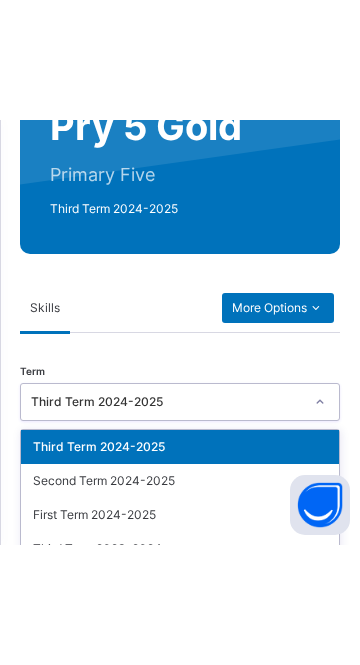scroll, scrollTop: 249, scrollLeft: 0, axis: vertical 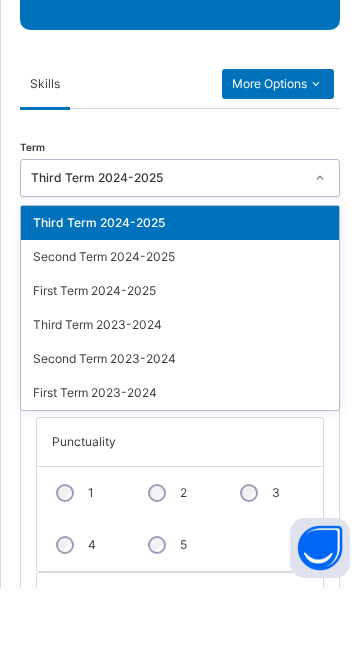 click on "[TERM]  option [TERM] [YEAR]-[YEAR] focused, 1 of 6. 6 results available. Use Up and Down to choose options, press Enter to select the currently focused option, press Escape to exit the menu, press Tab to select the option and exit the menu. [TERM] [YEAR]-[YEAR] [TERM] [YEAR]-[YEAR] [TERM] [YEAR]-[YEAR] [TERM] [YEAR]-[YEAR] [TERM] [YEAR]-[YEAR] [TERM] [YEAR]-[YEAR] Skill Group Affective Skills   Back   [FIRST] [LAST]  [ID_NUMBER]   Previous student   Next student Punctuality 1 2 3 4 5 Reliability 1 2 3 4 5 Attendance 1 2 3 4 5 Politeness 1 2 3 4 5 Neatness 1 2 3 4 5 Attentiveness 1 2 3 4 5 Self-control 1 2 3 4 5 Honesty 1 2 3 4 5 Relationship with students 1 2 3 4 5 Sense of Responsibility  1 2 3 4 5 Obedience  1 2 3 4 5 Save Skill" at bounding box center [180, 1221] 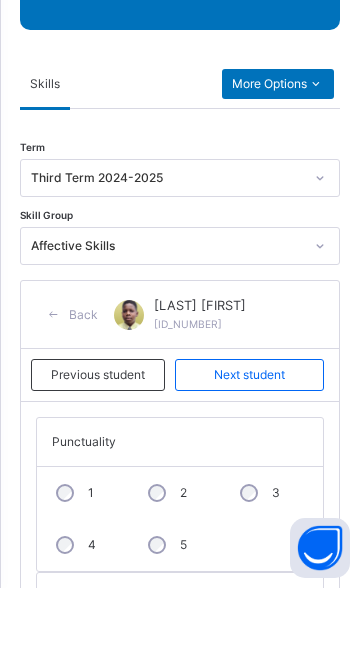 scroll, scrollTop: 281, scrollLeft: 0, axis: vertical 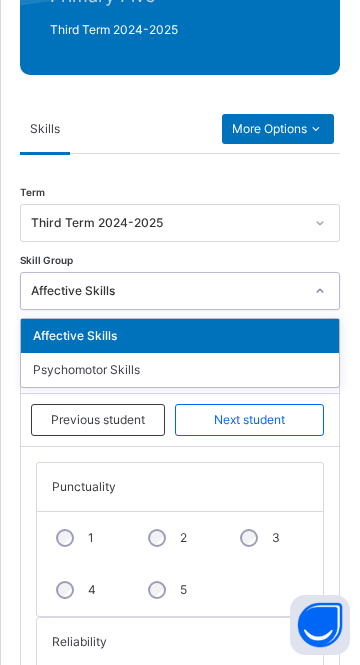 click on "Psychomotor Skills" at bounding box center [180, 370] 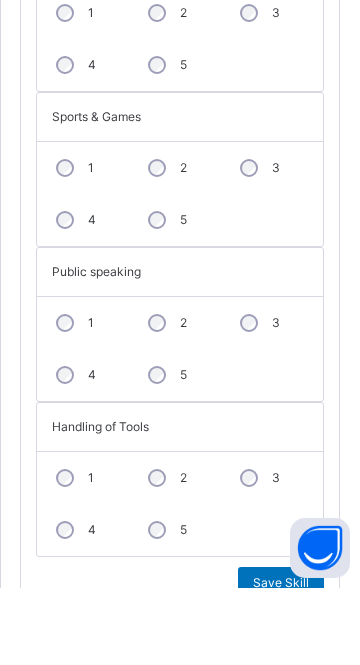 scroll, scrollTop: 1128, scrollLeft: 0, axis: vertical 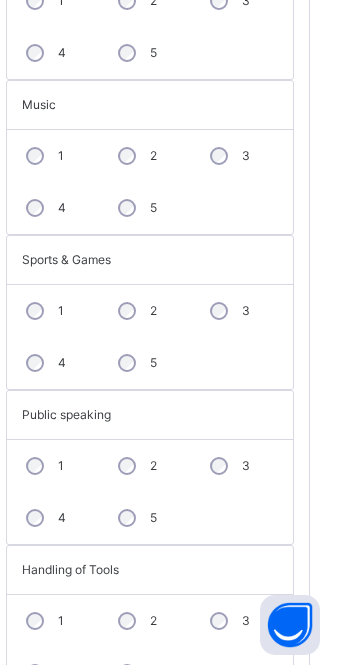 click at bounding box center (315, -718) 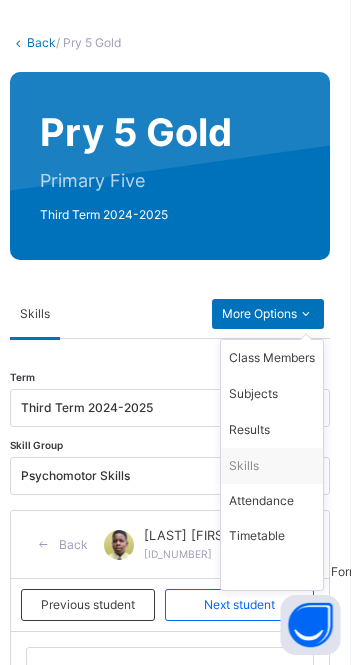 click on "Attendance" at bounding box center (282, 501) 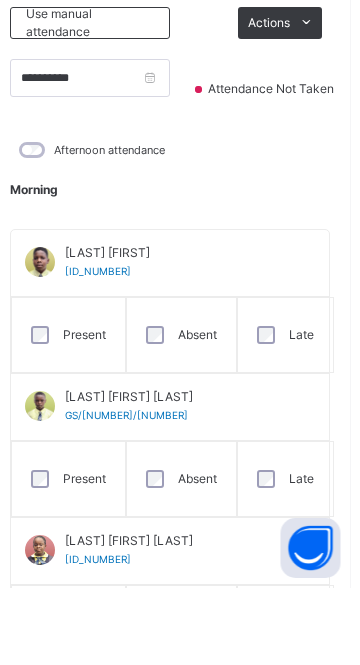scroll, scrollTop: 467, scrollLeft: 0, axis: vertical 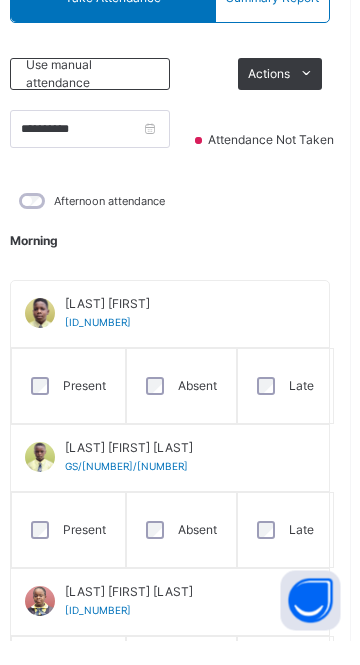 click on "Use manual attendance" at bounding box center (100, 99) 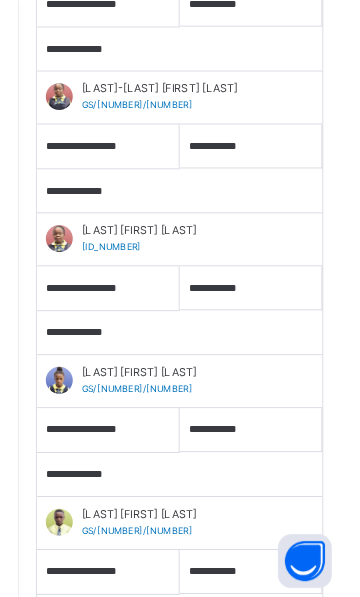 scroll, scrollTop: 329, scrollLeft: 0, axis: vertical 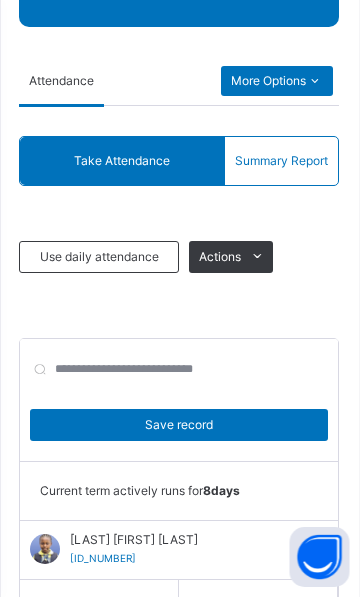 click on "More Options" at bounding box center (278, 81) 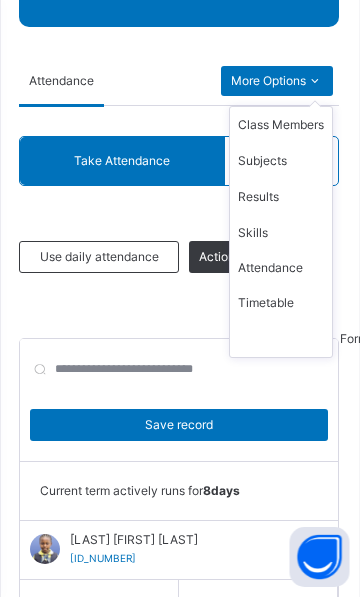 click on "Results" at bounding box center (282, 197) 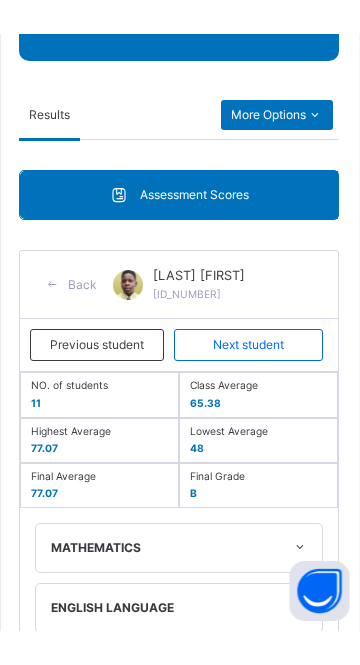 scroll, scrollTop: 362, scrollLeft: 0, axis: vertical 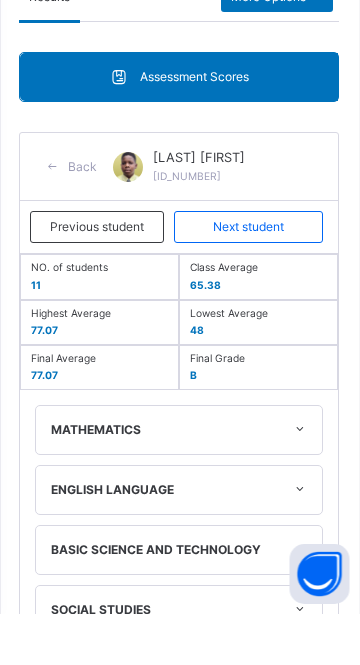 click on "Next student" at bounding box center (249, 278) 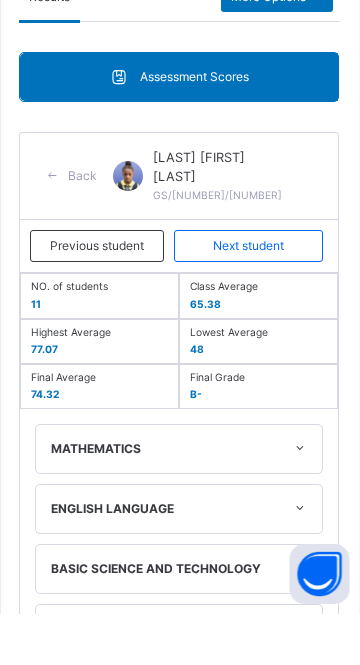 scroll, scrollTop: 400, scrollLeft: 0, axis: vertical 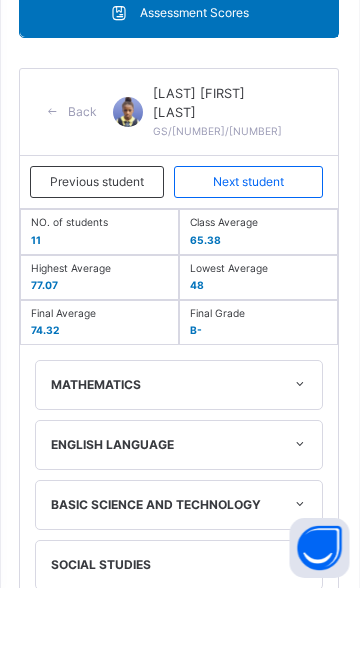 click on "Next student" at bounding box center (249, 259) 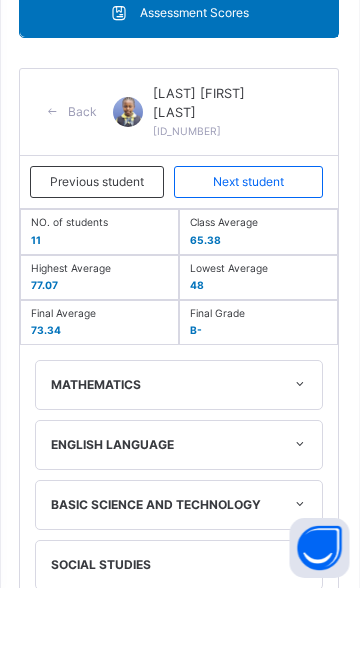 click on "Next student" at bounding box center [249, 259] 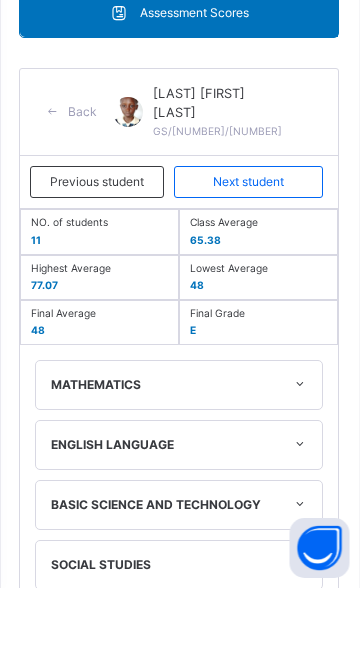 click on "Next student" at bounding box center [249, 259] 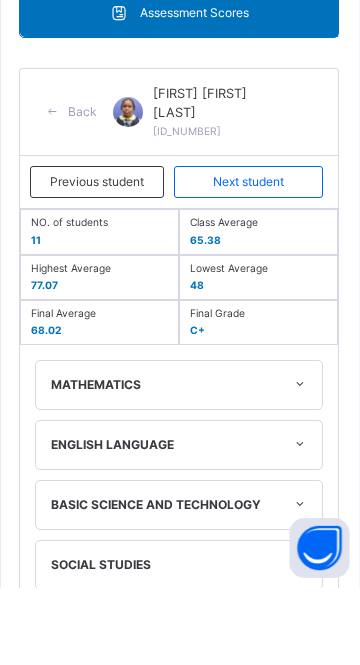 click on "Next student" at bounding box center [249, 259] 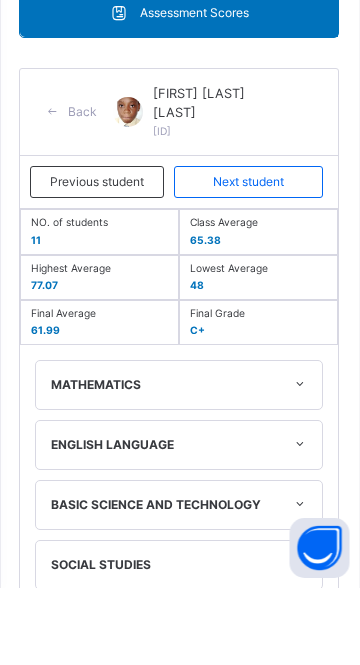 click on "Next student" at bounding box center (249, 259) 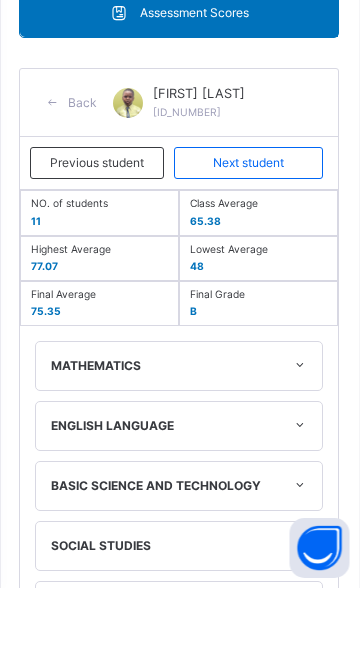 click on "Next student" at bounding box center (249, 240) 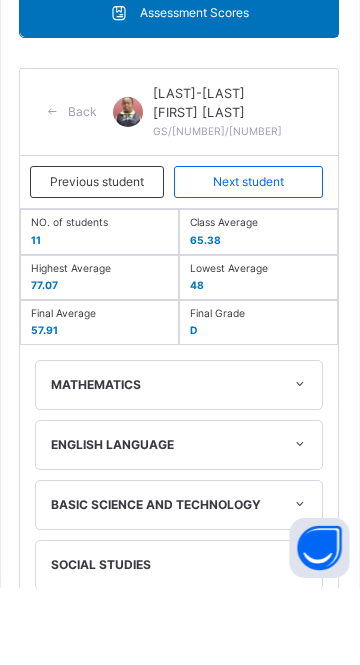 click on "Next student" at bounding box center [249, 259] 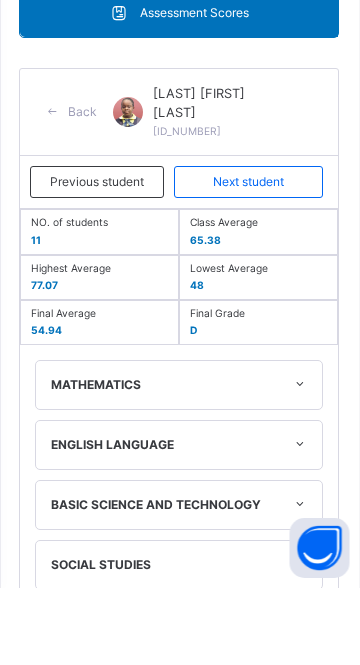 click on "Next student" at bounding box center (249, 259) 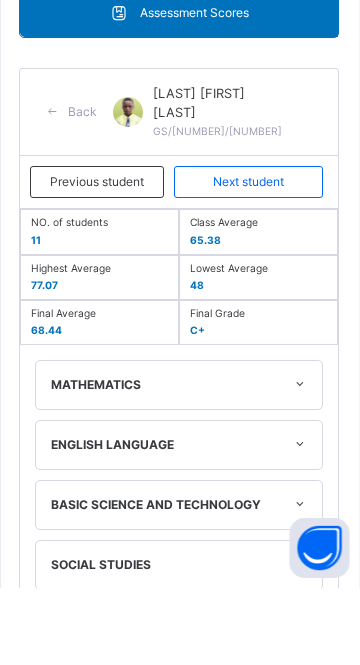 click on "Next student" at bounding box center (249, 259) 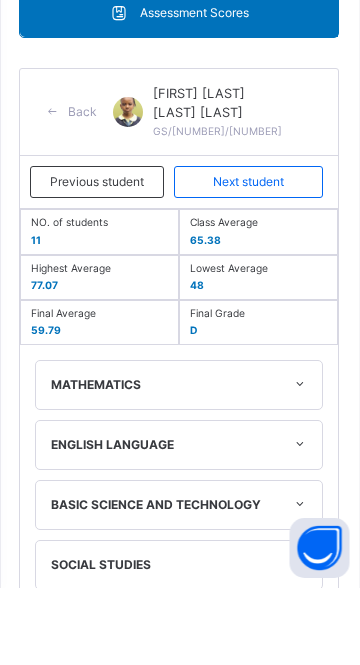 click on "Next student" at bounding box center [249, 259] 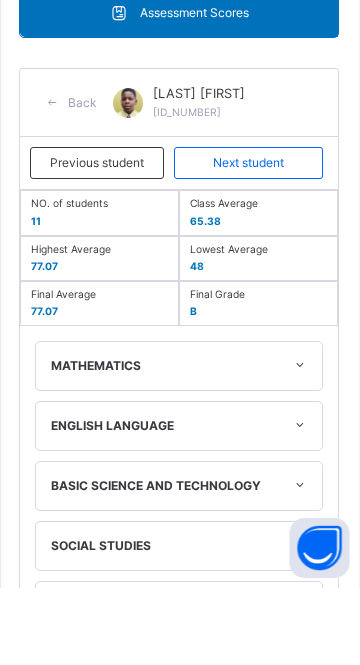 click on "Next student" at bounding box center (249, 240) 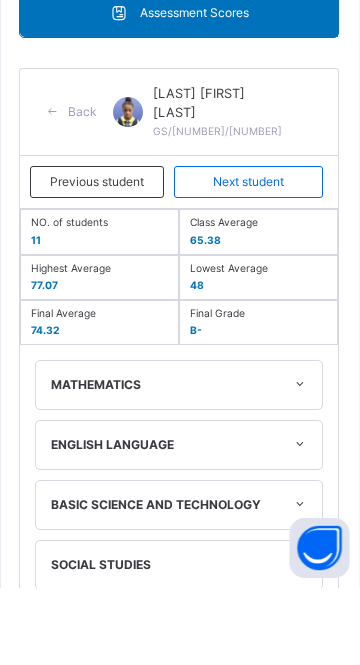 click on "Next student" at bounding box center [249, 259] 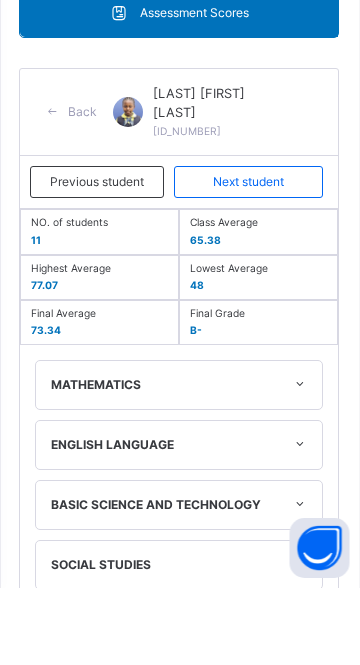 click on "Next student" at bounding box center [249, 259] 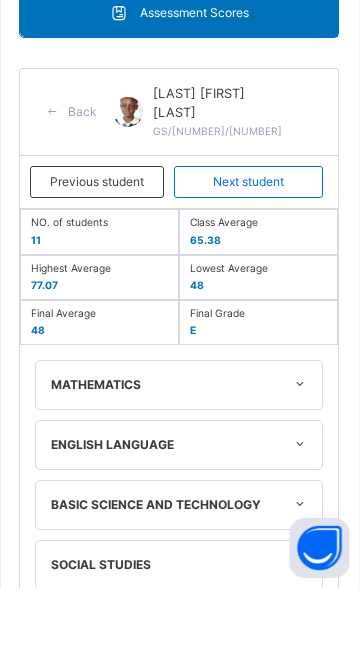 click on "Next student" at bounding box center [249, 259] 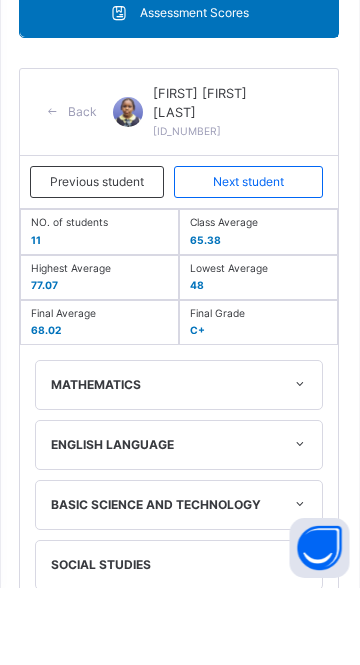 click on "Next student" at bounding box center (249, 259) 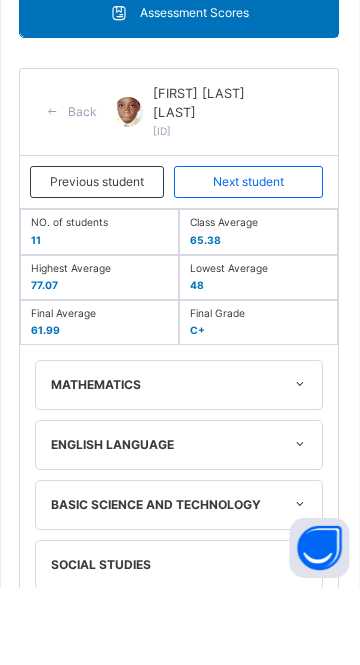 click on "Next student" at bounding box center (249, 259) 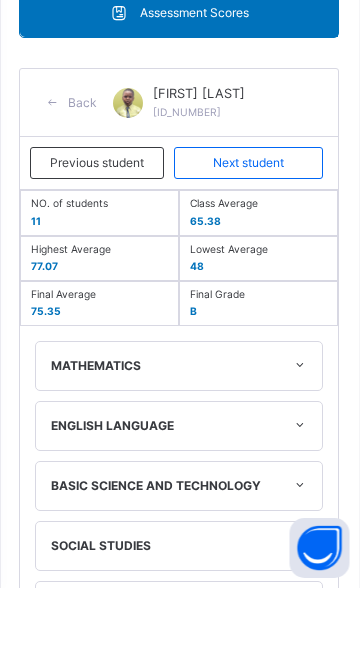 click on "Previous student" at bounding box center [98, 240] 